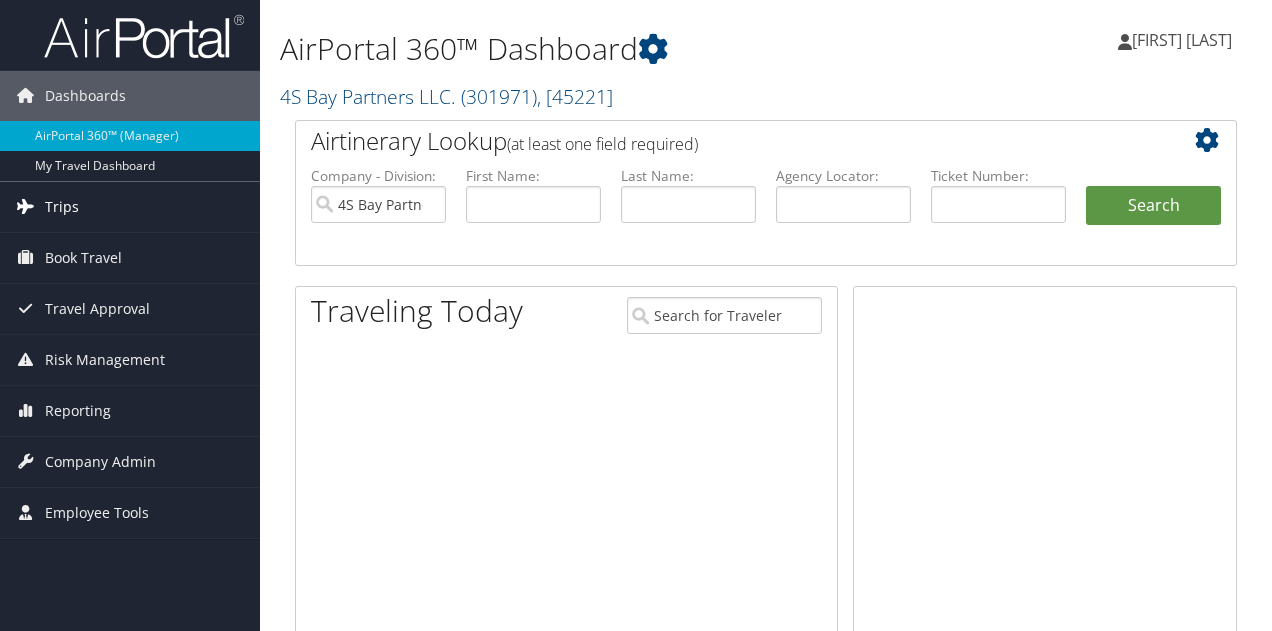 scroll, scrollTop: 0, scrollLeft: 0, axis: both 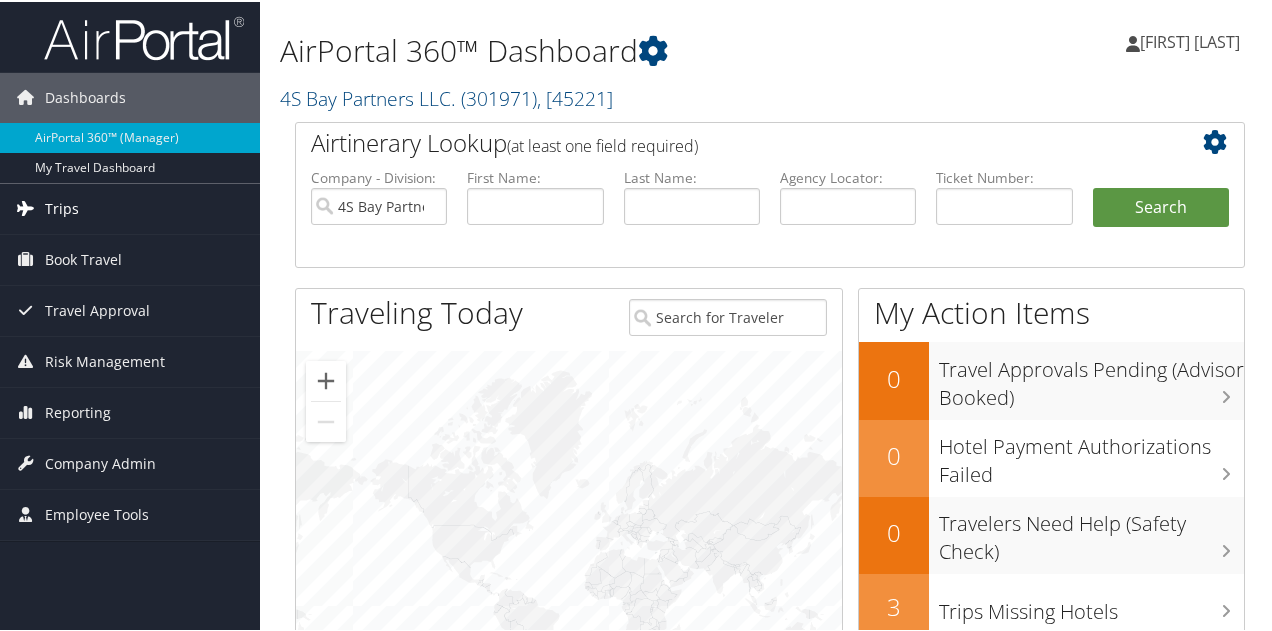 click on "Trips" at bounding box center [62, 207] 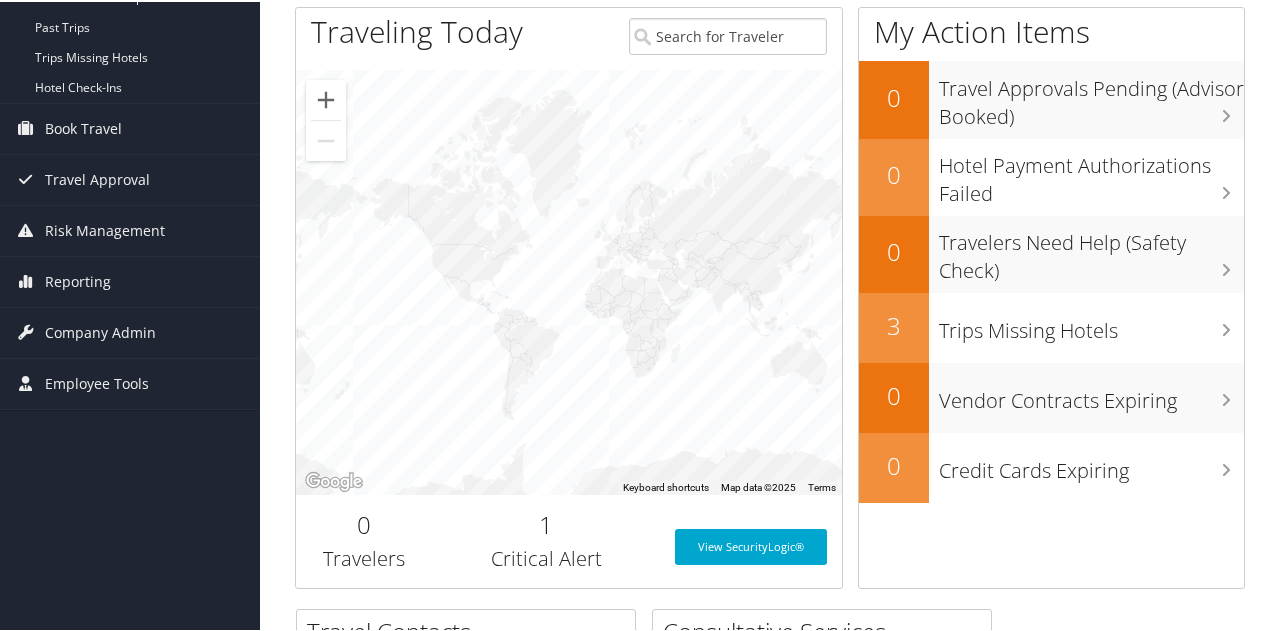 scroll, scrollTop: 100, scrollLeft: 0, axis: vertical 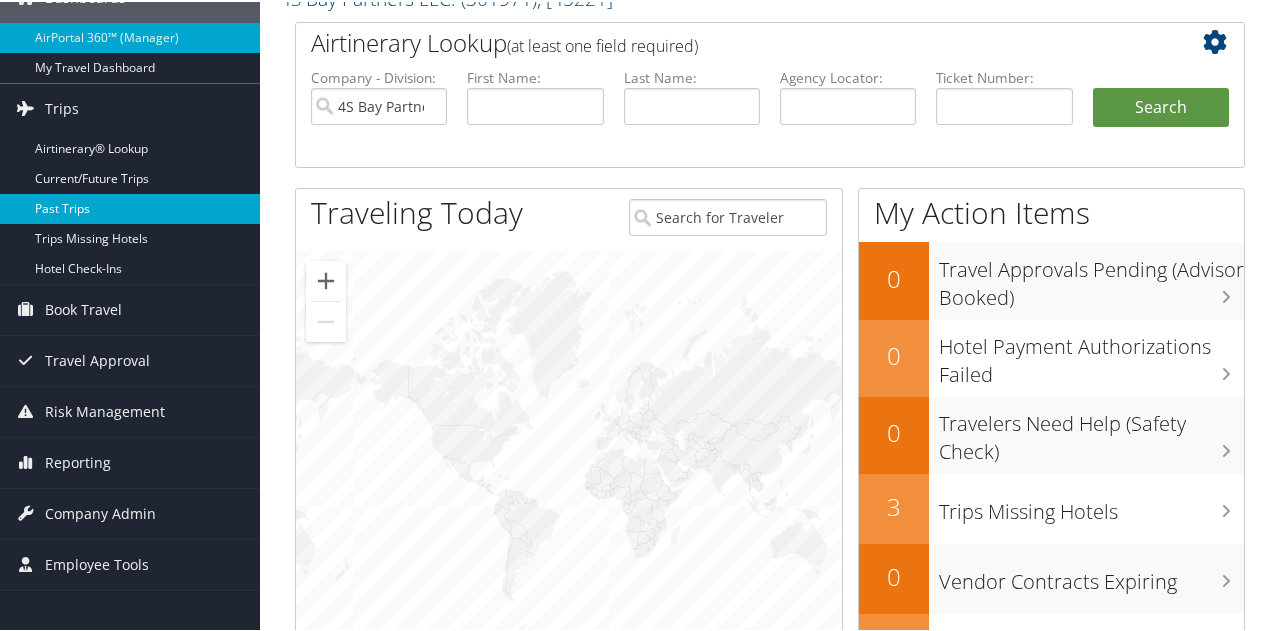 click on "Past Trips" at bounding box center (130, 207) 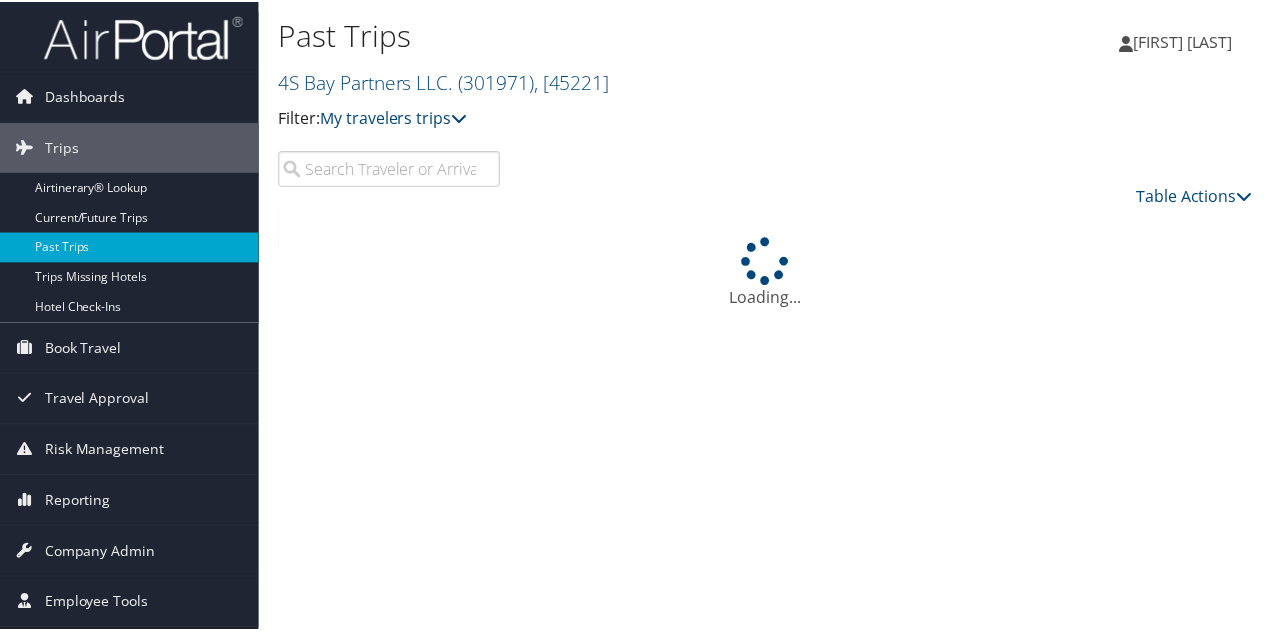 scroll, scrollTop: 0, scrollLeft: 0, axis: both 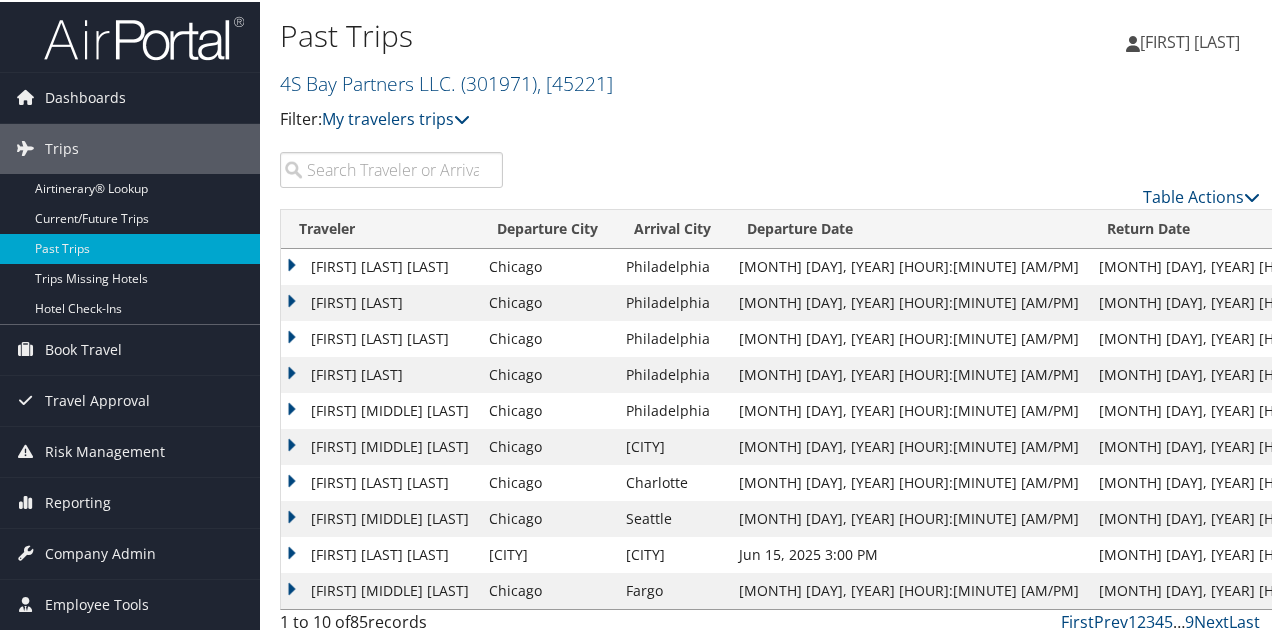 click on "[FIRST] [LAST]" at bounding box center [380, 301] 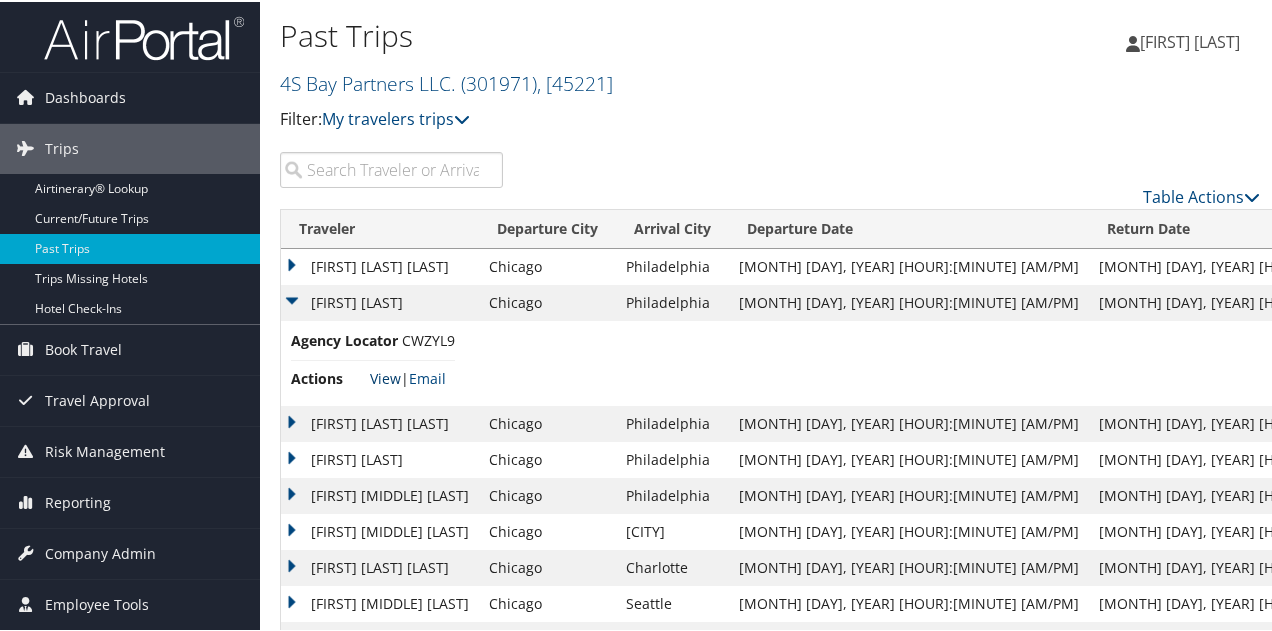 click on "View" at bounding box center (385, 376) 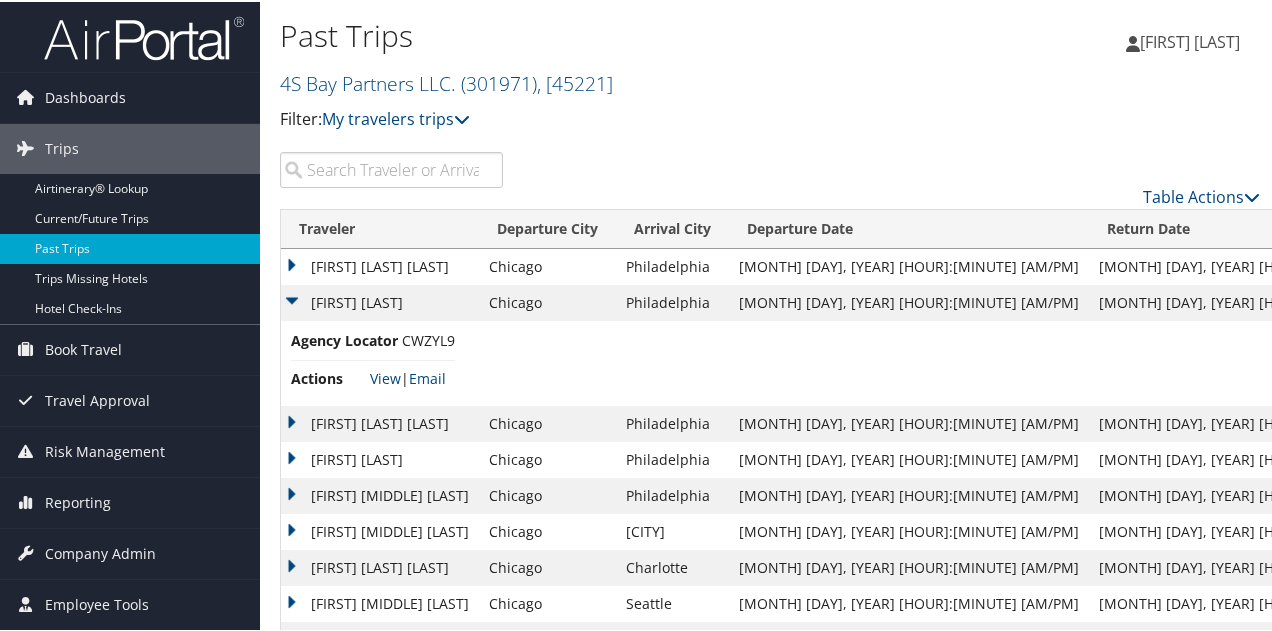 click on "JULIA DOMINICA KOCHANSKA" at bounding box center [380, 422] 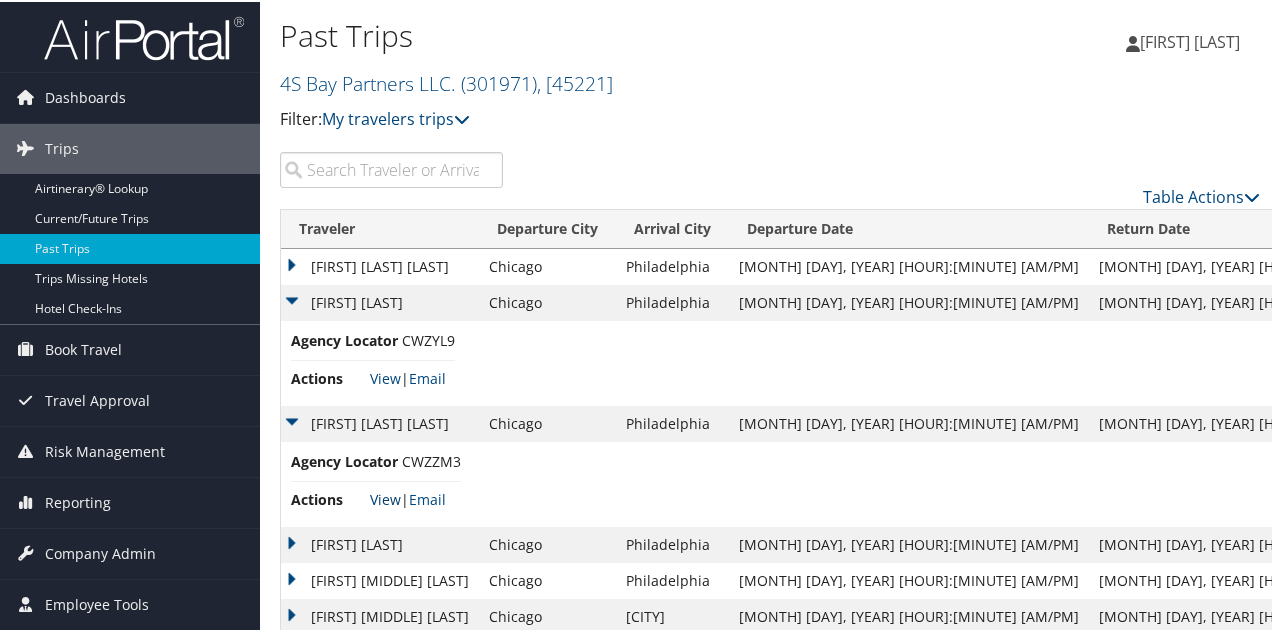 click on "View" at bounding box center (385, 497) 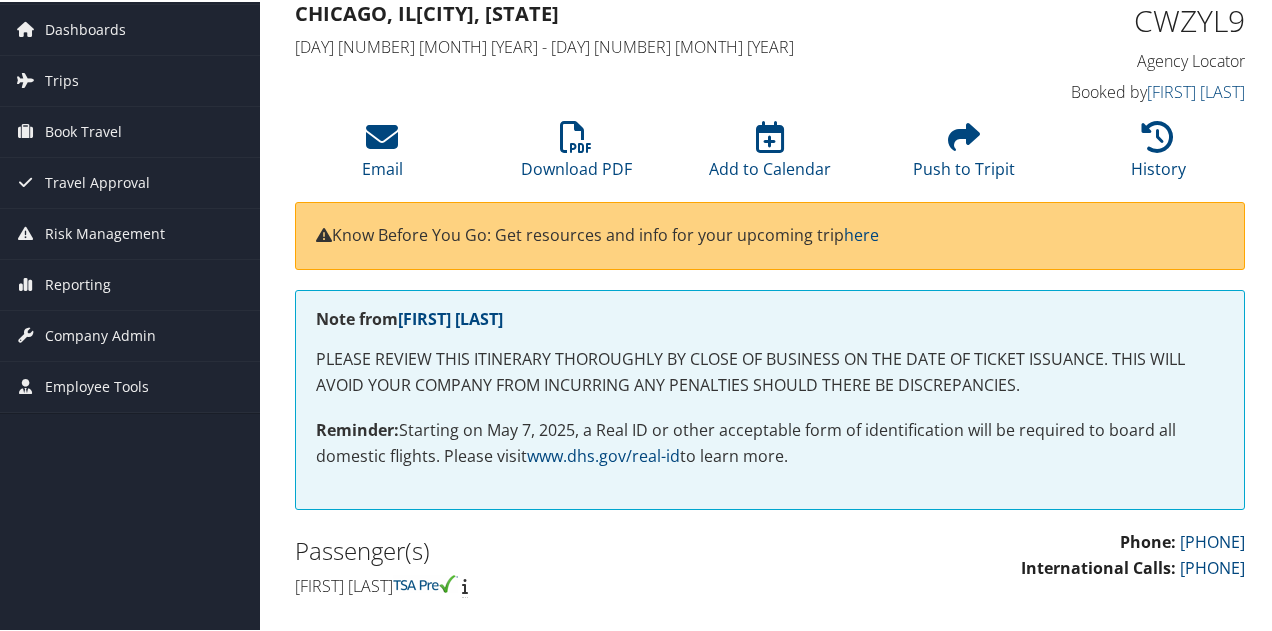 scroll, scrollTop: 0, scrollLeft: 0, axis: both 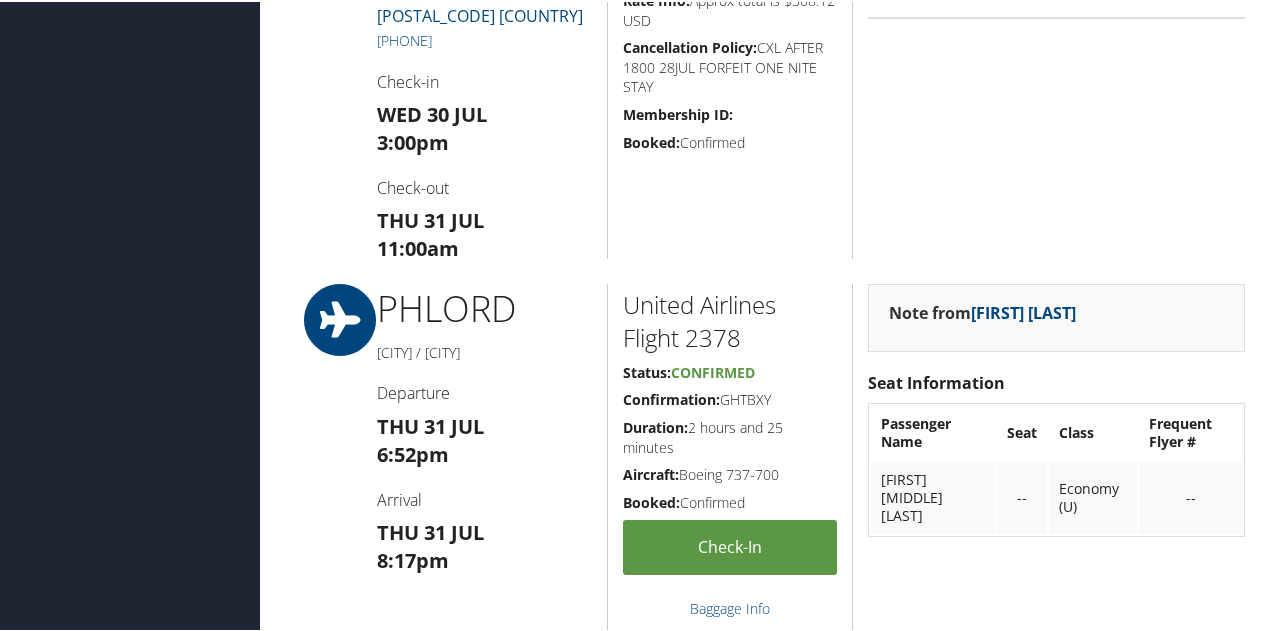 drag, startPoint x: 275, startPoint y: 79, endPoint x: 270, endPoint y: 89, distance: 11.18034 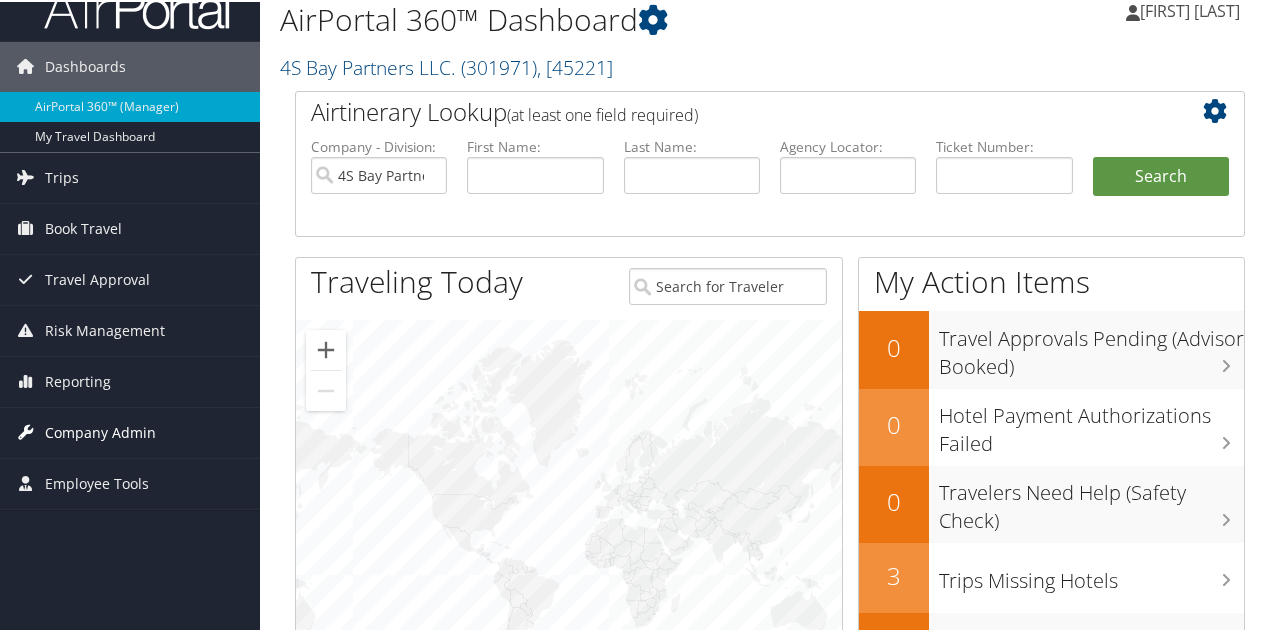 scroll, scrollTop: 0, scrollLeft: 0, axis: both 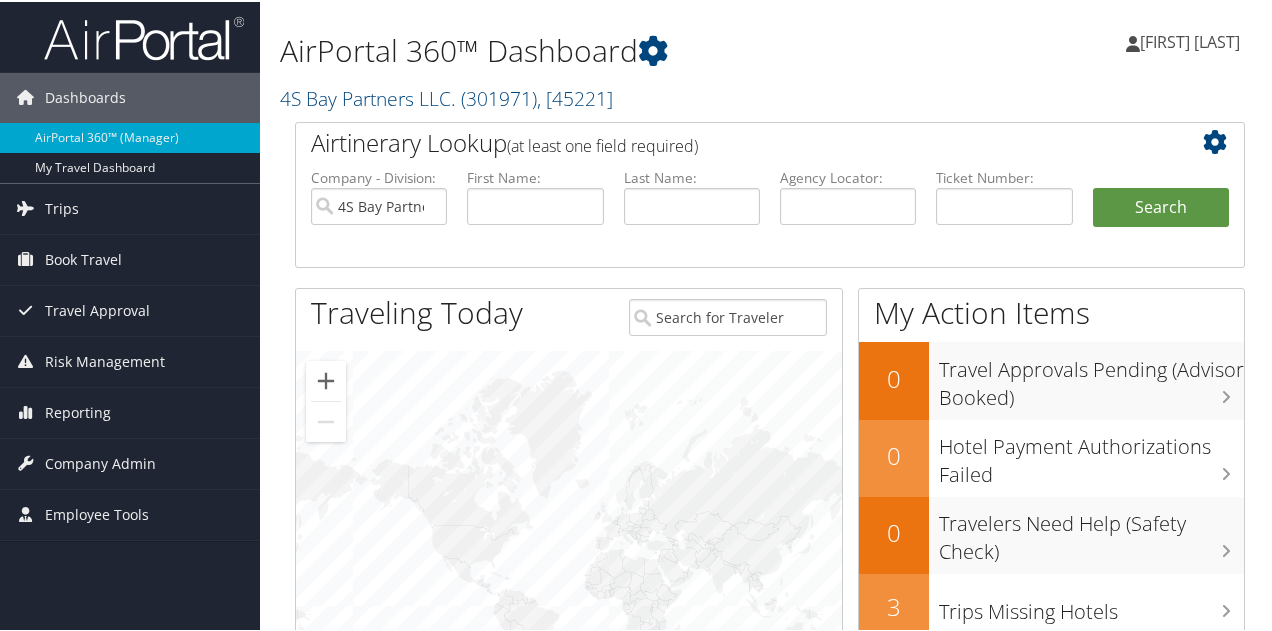 click on "[FIRST] [LAST]" at bounding box center (1190, 40) 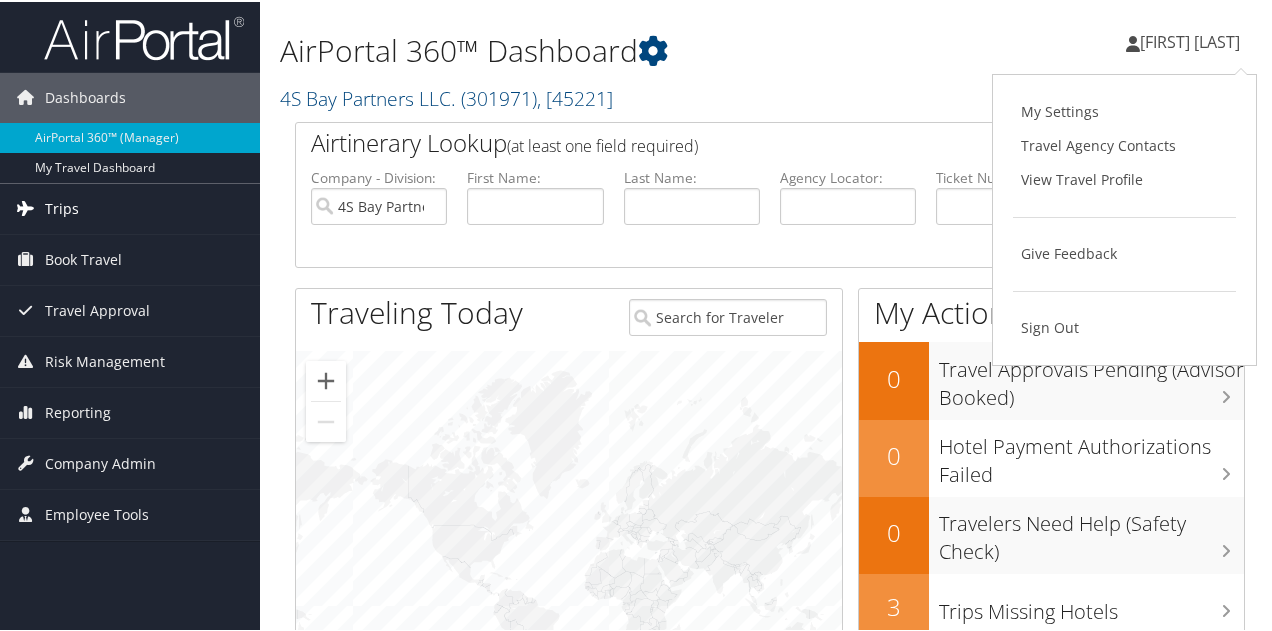 click on "Trips" at bounding box center [62, 207] 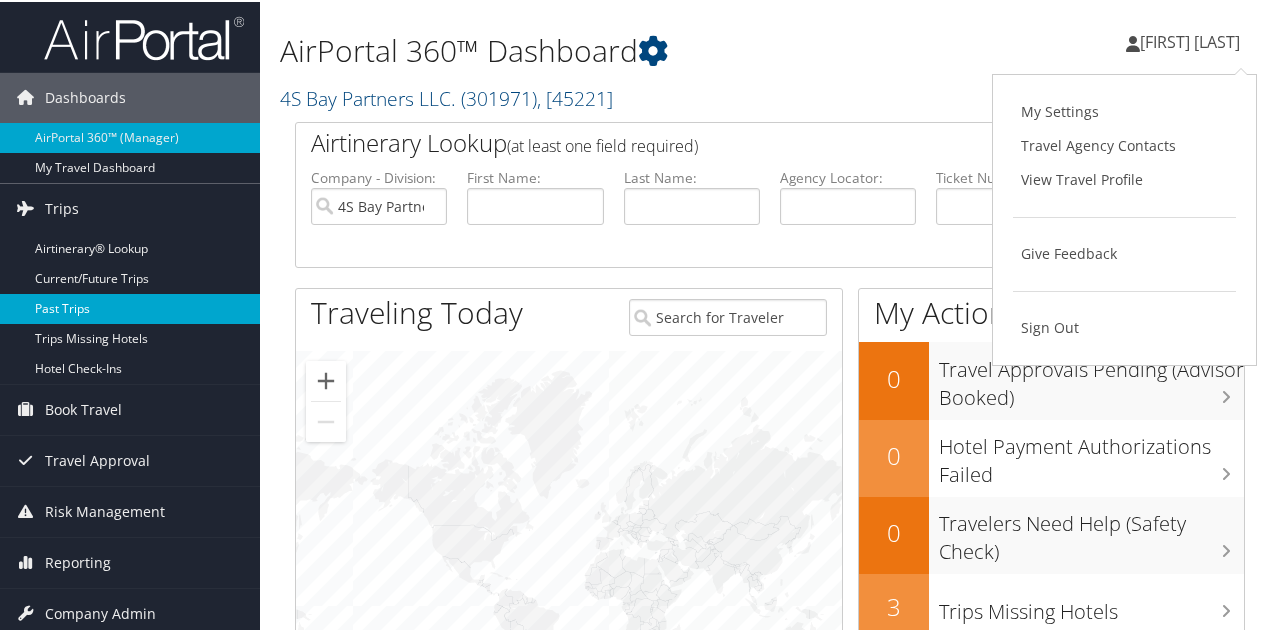 click on "Past Trips" at bounding box center [130, 307] 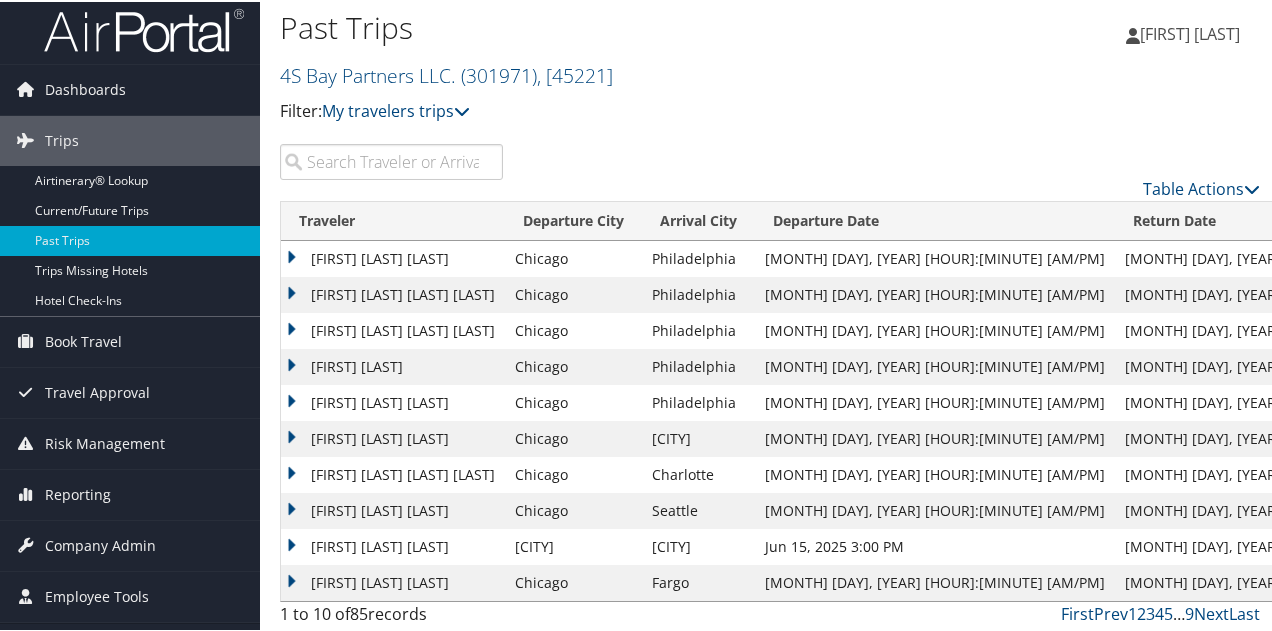 scroll, scrollTop: 10, scrollLeft: 0, axis: vertical 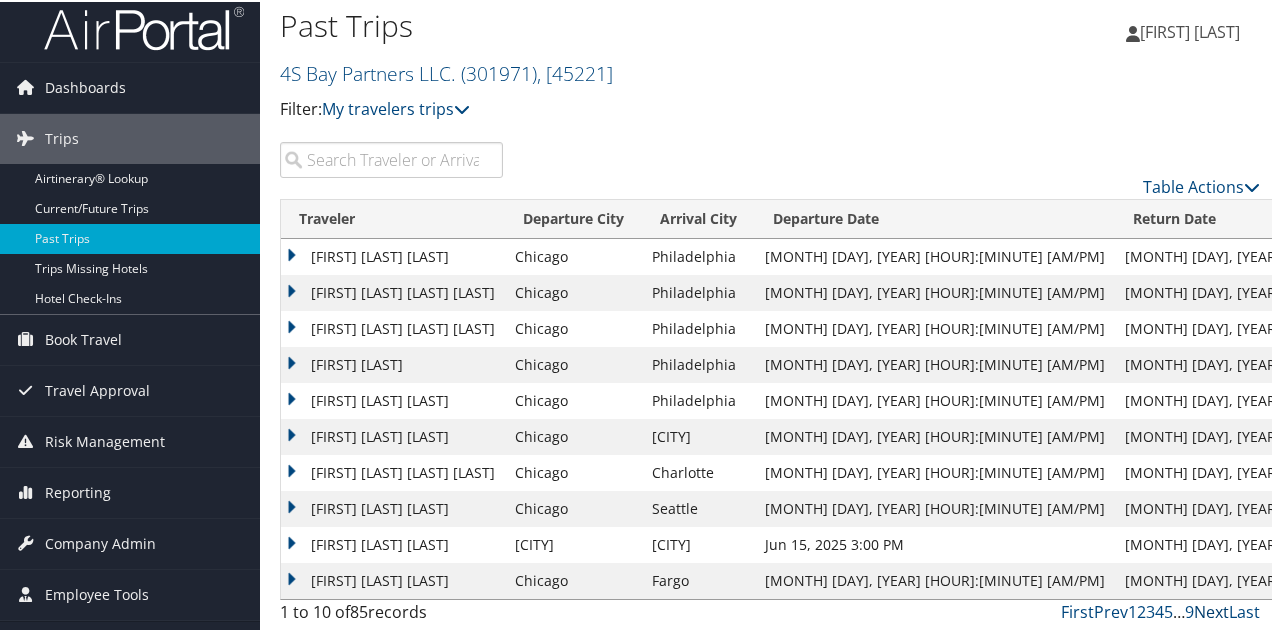 click on "Next" at bounding box center (1211, 610) 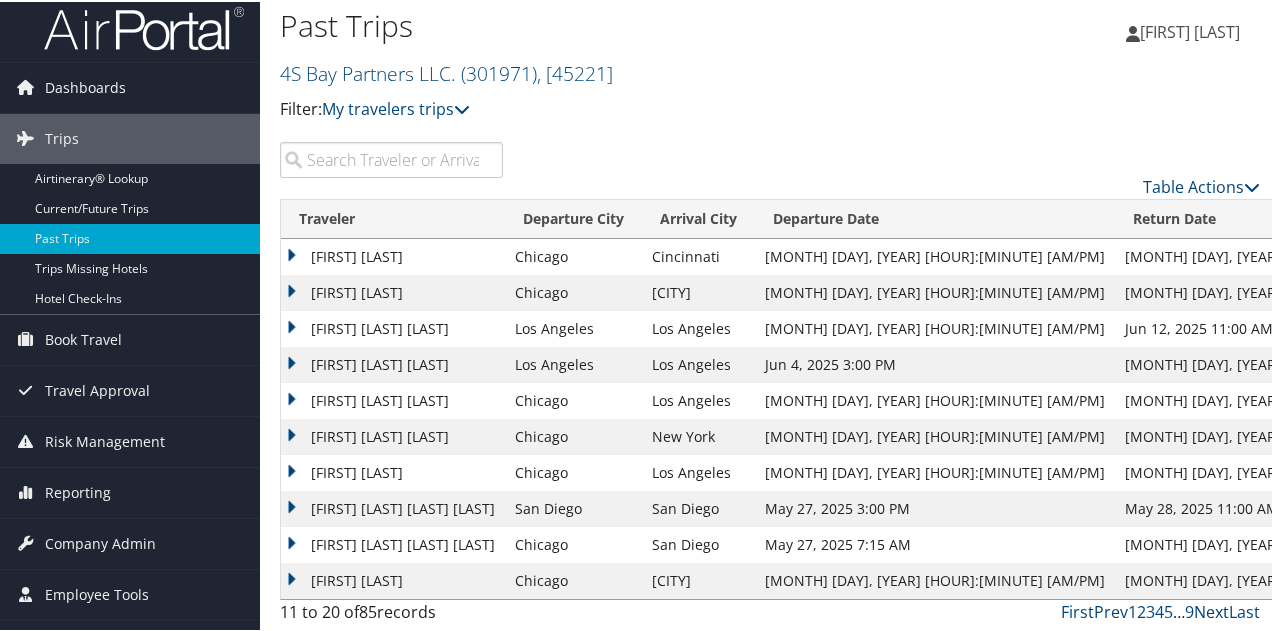 click on "Next" at bounding box center (1211, 610) 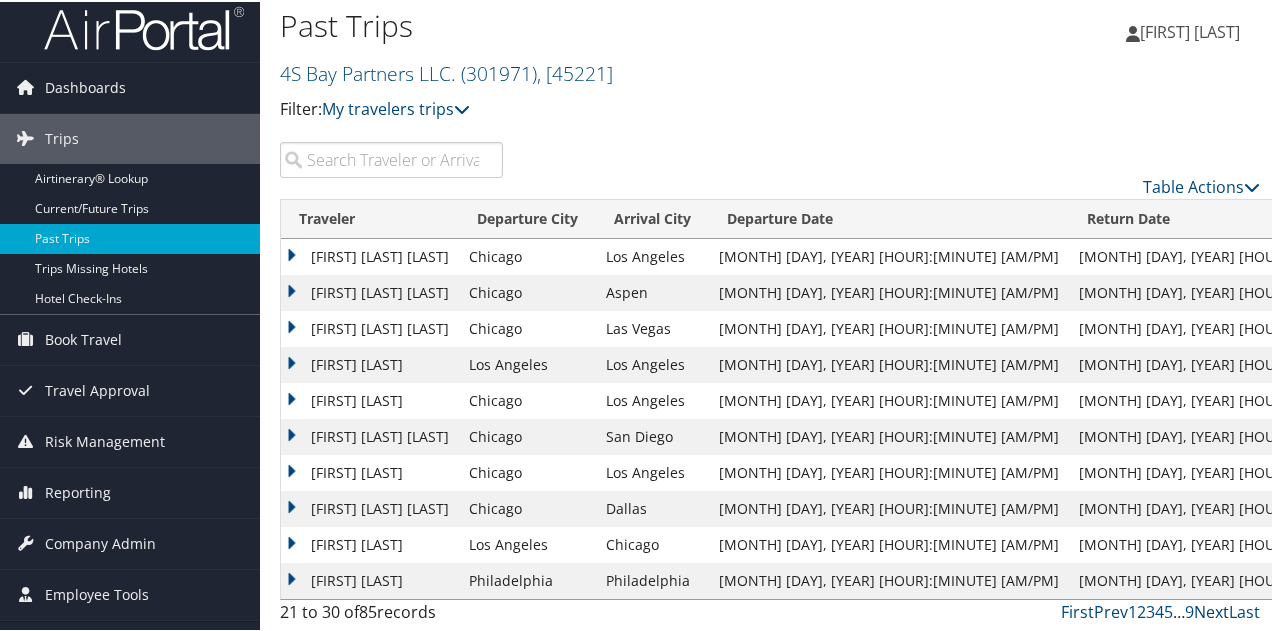 click on "Next" at bounding box center (1211, 610) 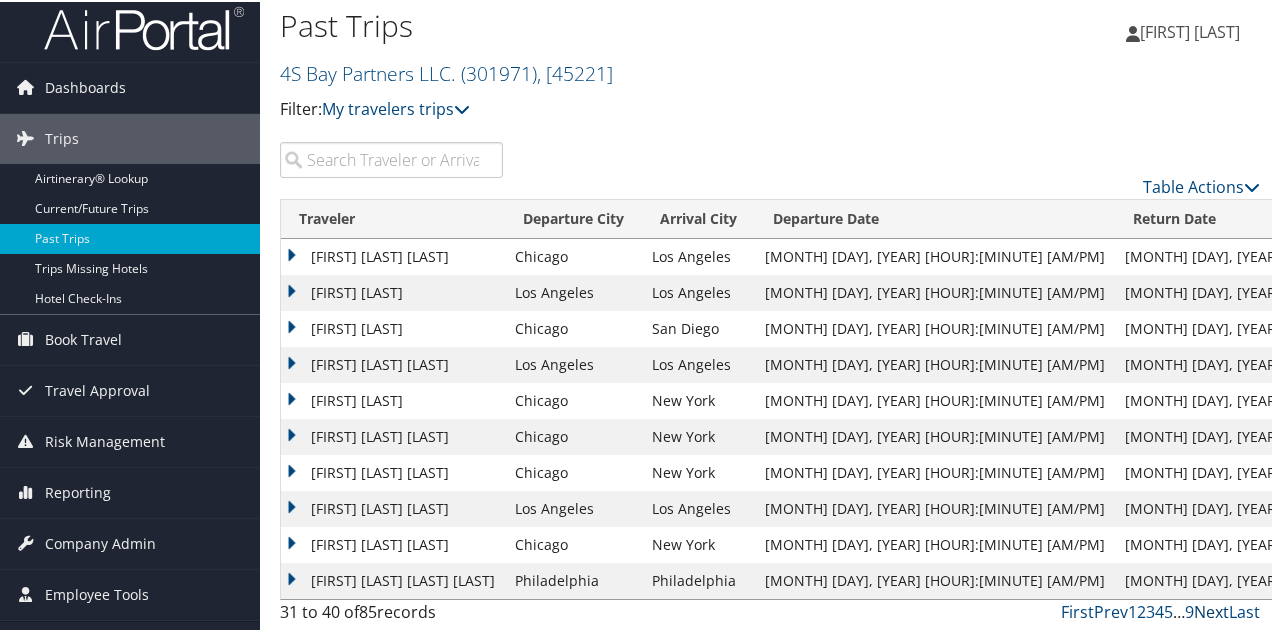 click on "Next" at bounding box center (1211, 610) 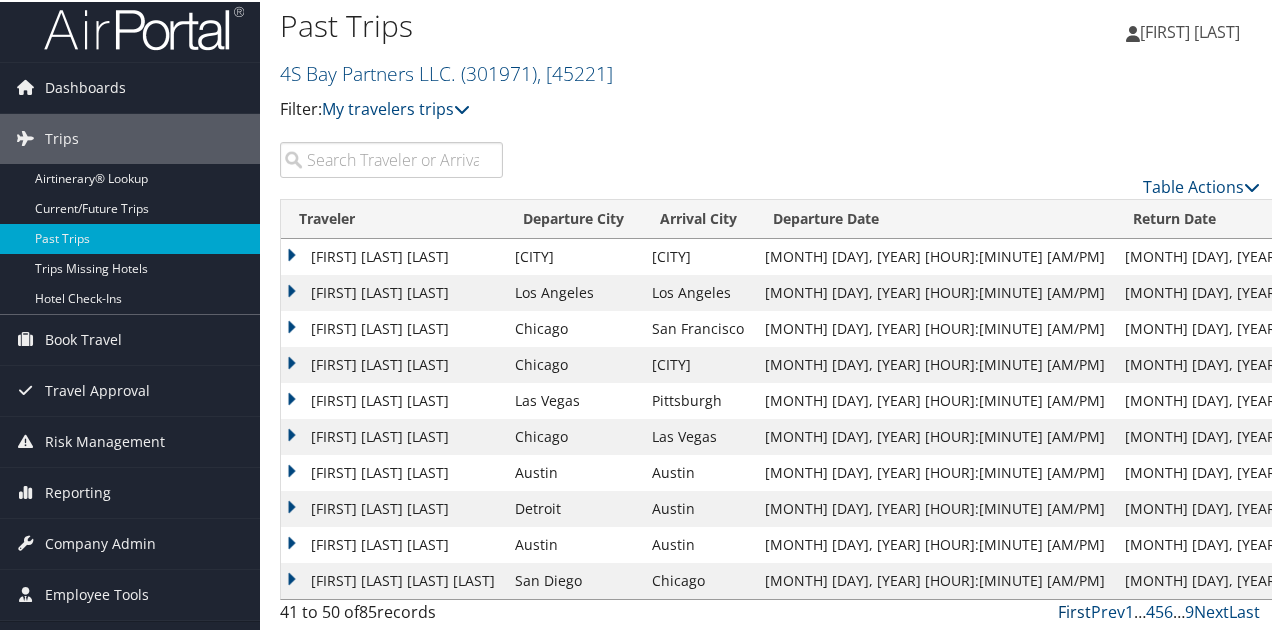 click on "First" at bounding box center (1074, 610) 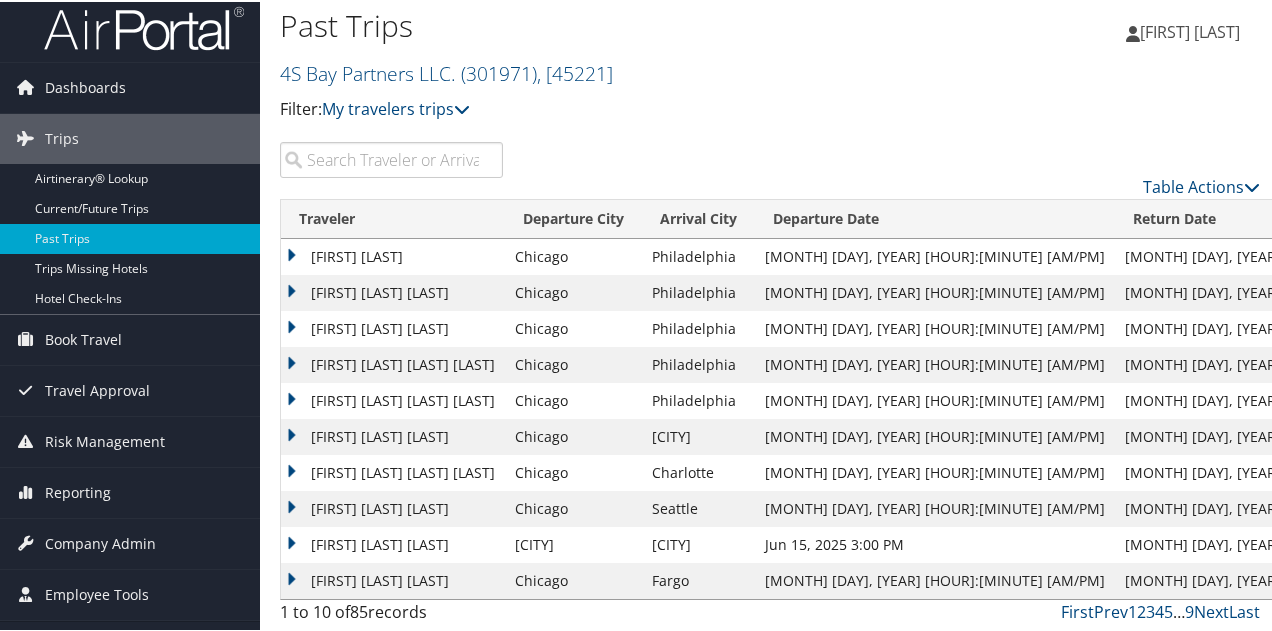 click on "LESLIE HOLLINS" at bounding box center [393, 255] 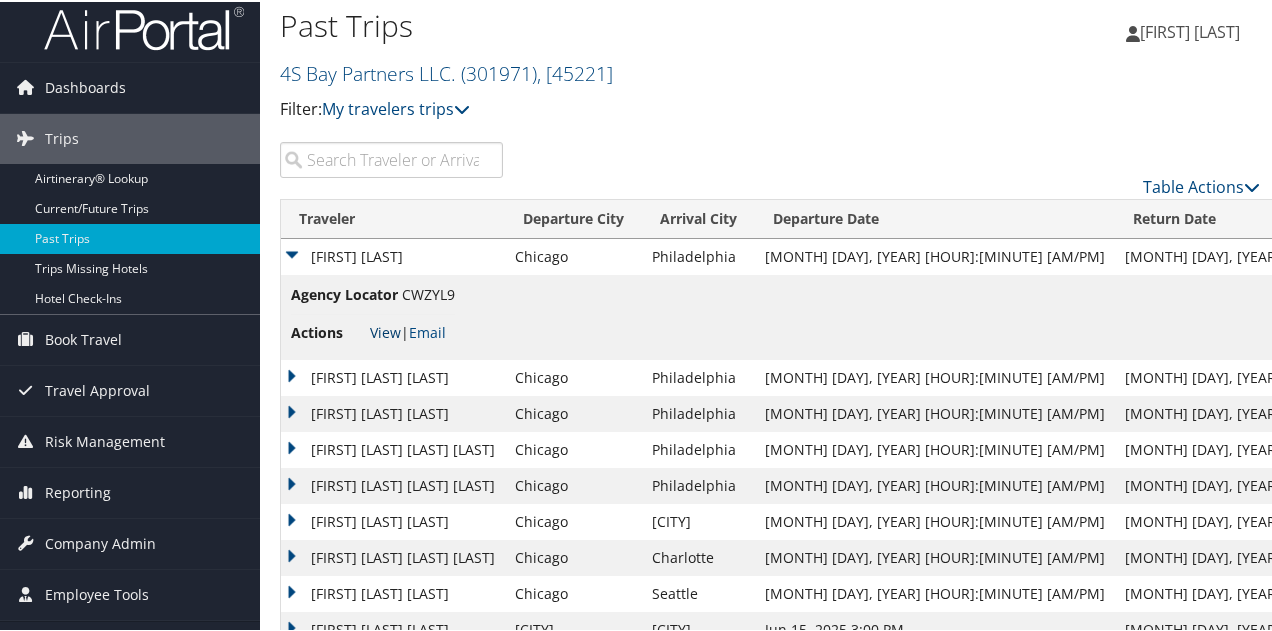 click on "View" at bounding box center (385, 330) 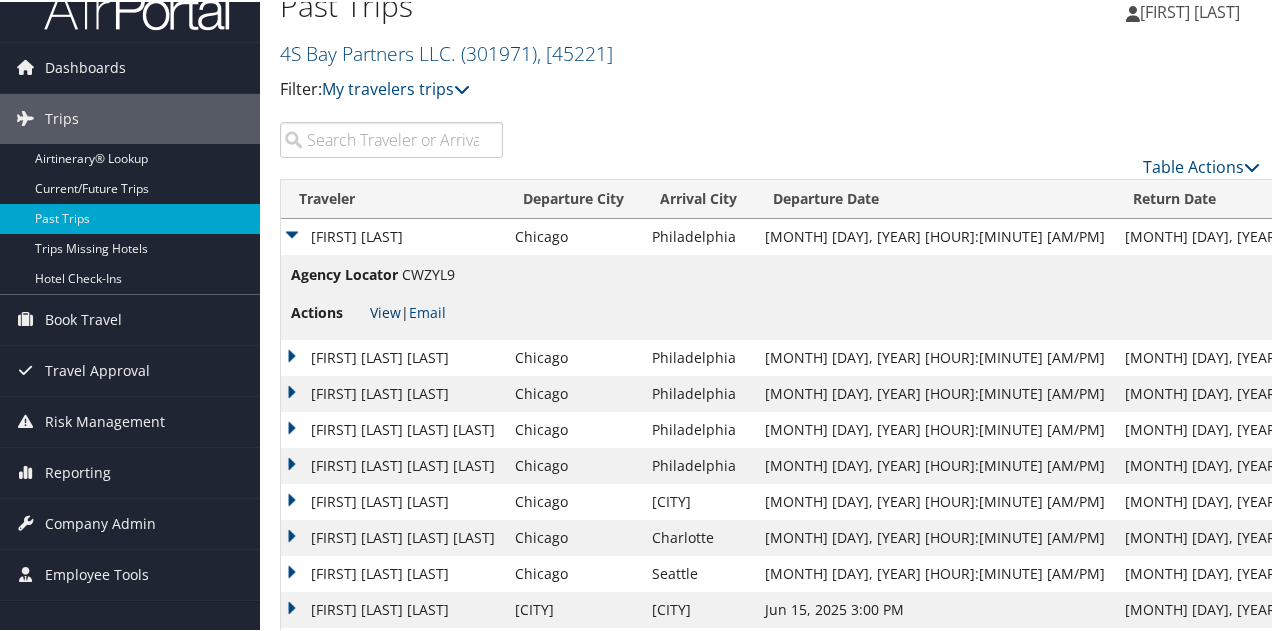 scroll, scrollTop: 0, scrollLeft: 0, axis: both 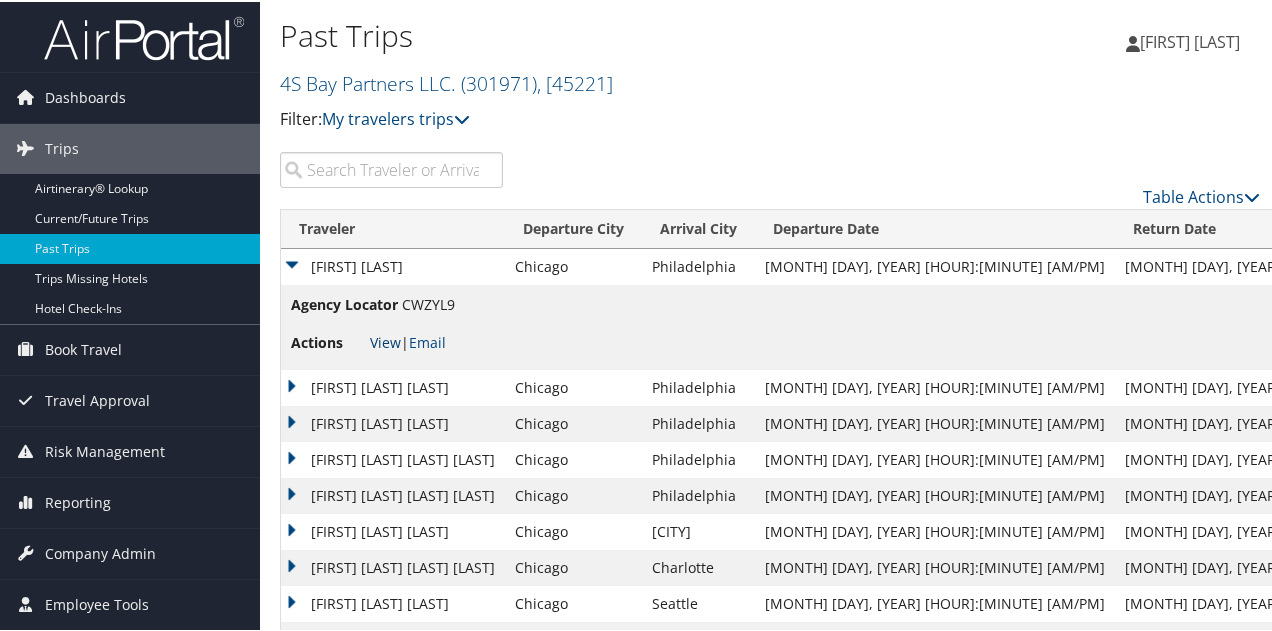 click on "View" at bounding box center [385, 340] 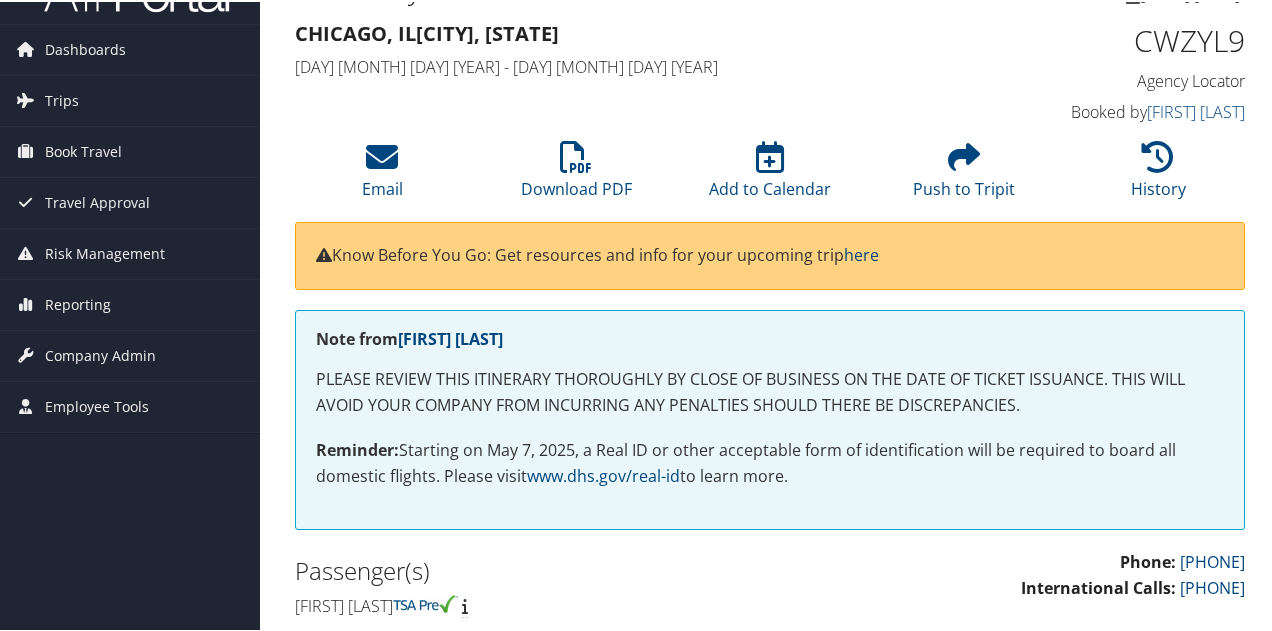 scroll, scrollTop: 0, scrollLeft: 0, axis: both 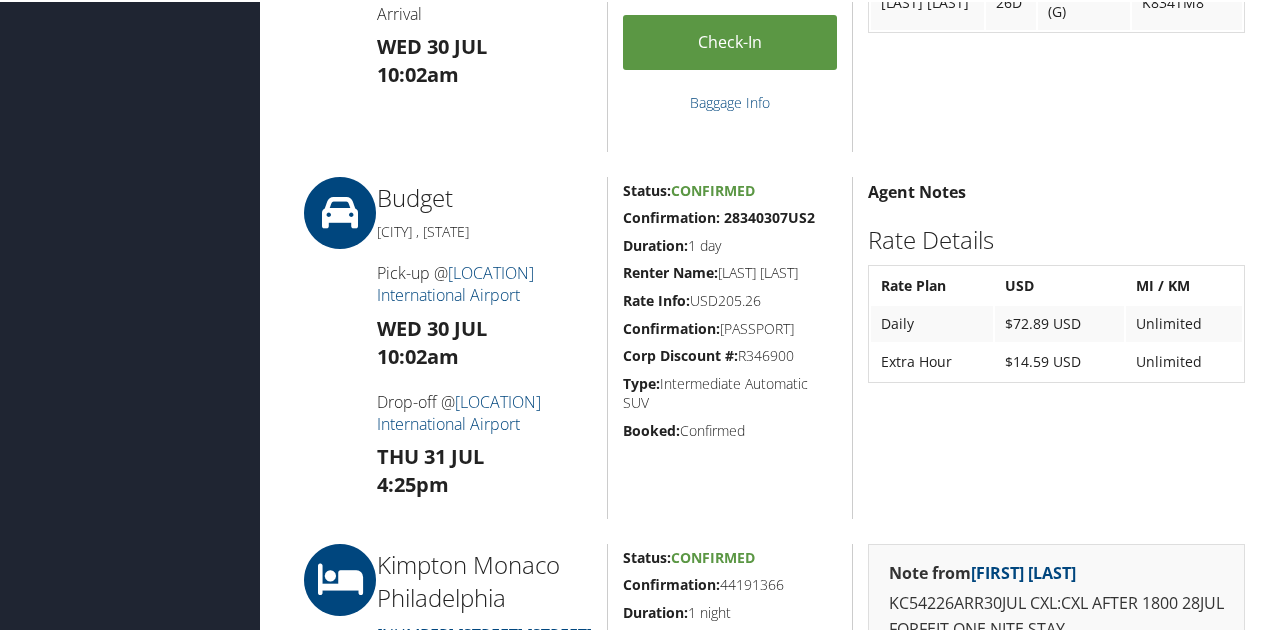 click on "Confirmation: 28340307US2" at bounding box center [719, 215] 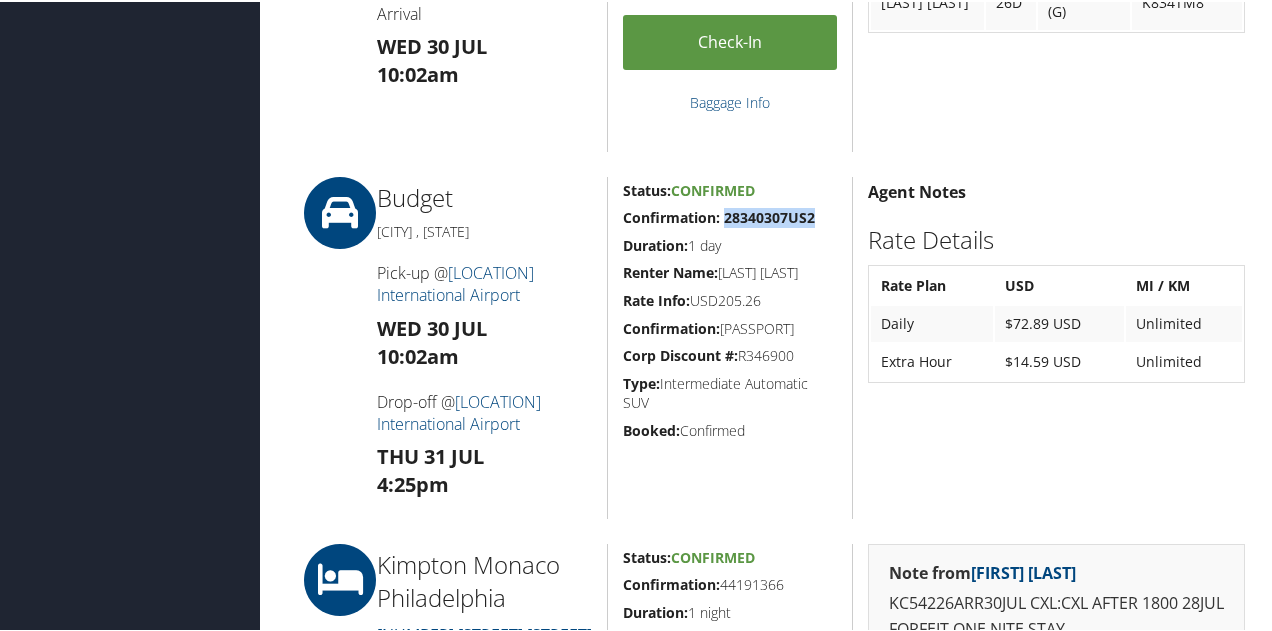 drag, startPoint x: 720, startPoint y: 216, endPoint x: 775, endPoint y: 214, distance: 55.03635 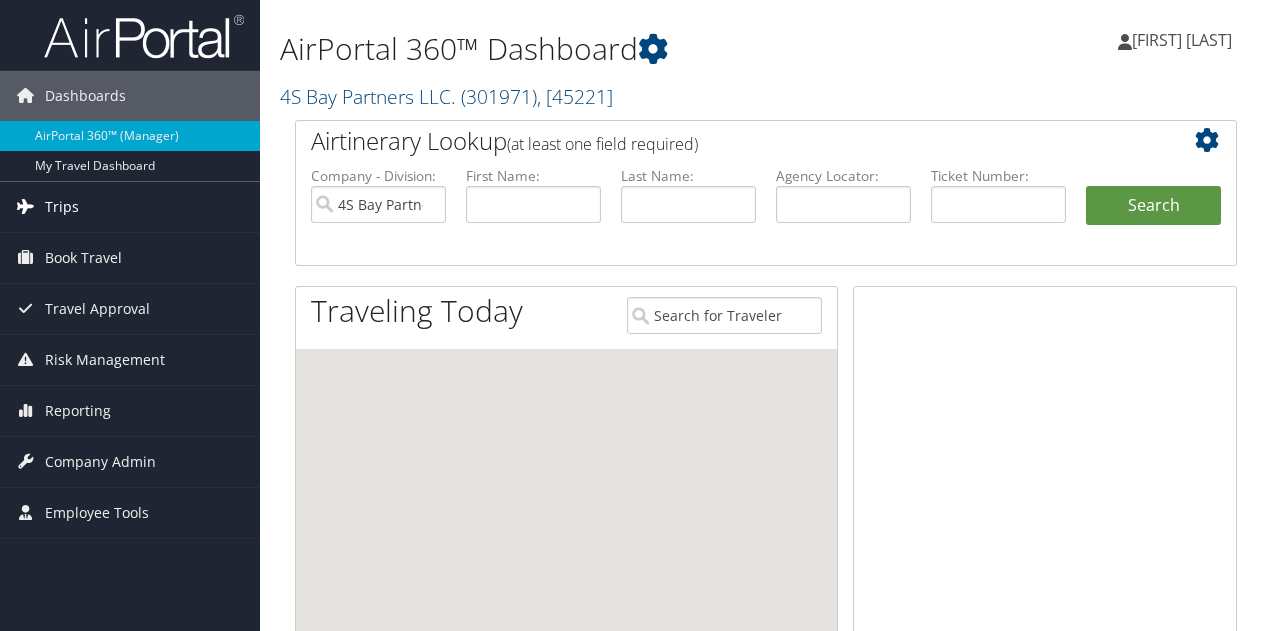 scroll, scrollTop: 0, scrollLeft: 0, axis: both 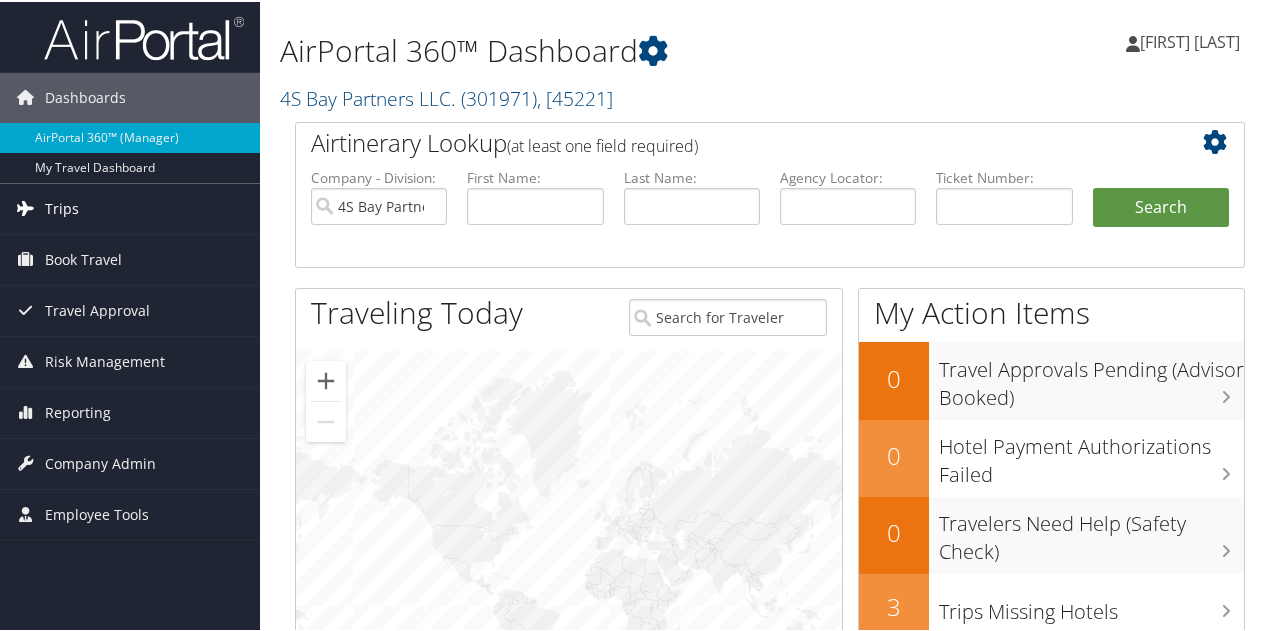 click on "Trips" at bounding box center [130, 207] 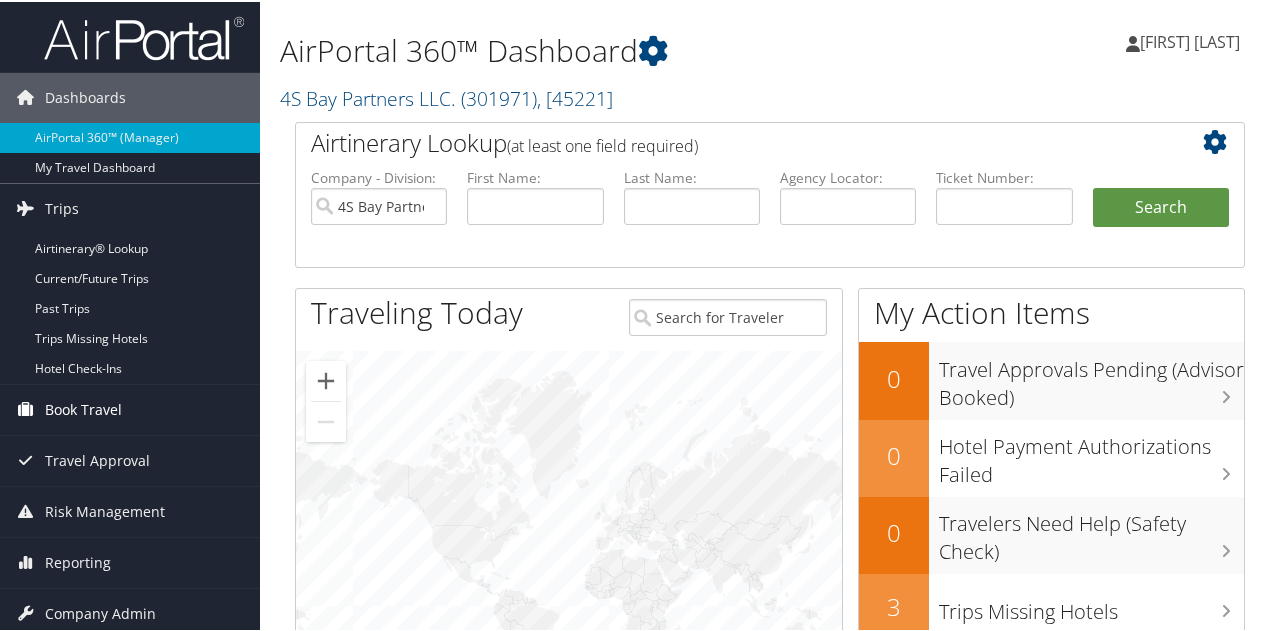 click on "Book Travel" at bounding box center [83, 408] 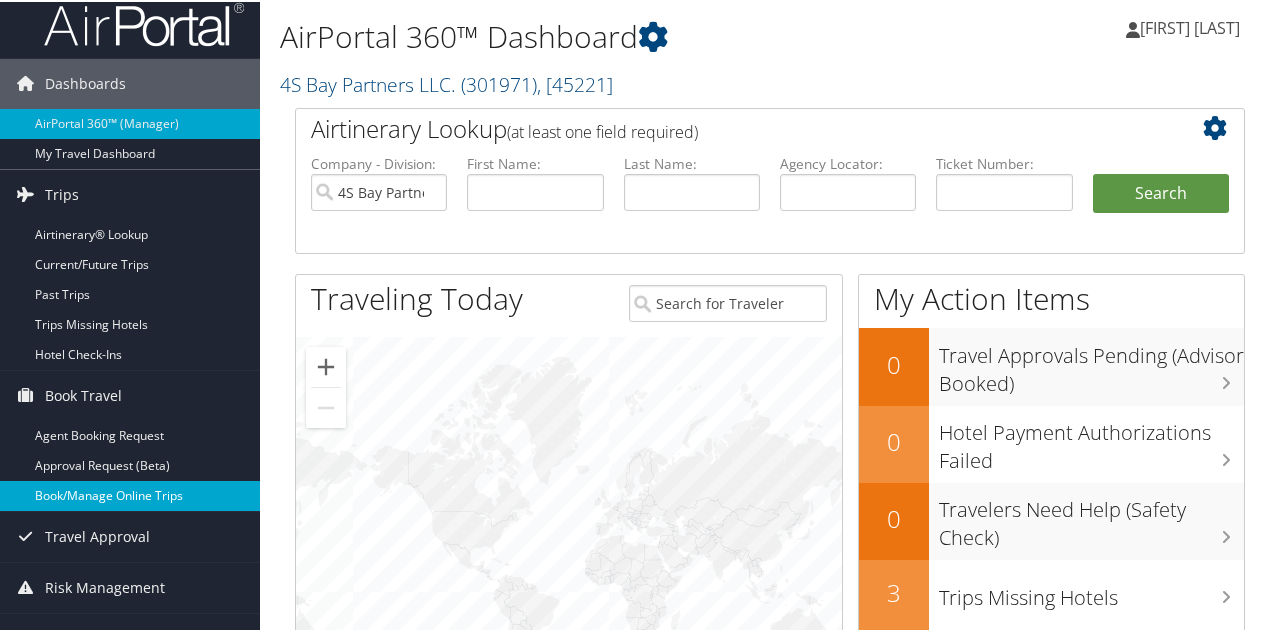 scroll, scrollTop: 100, scrollLeft: 0, axis: vertical 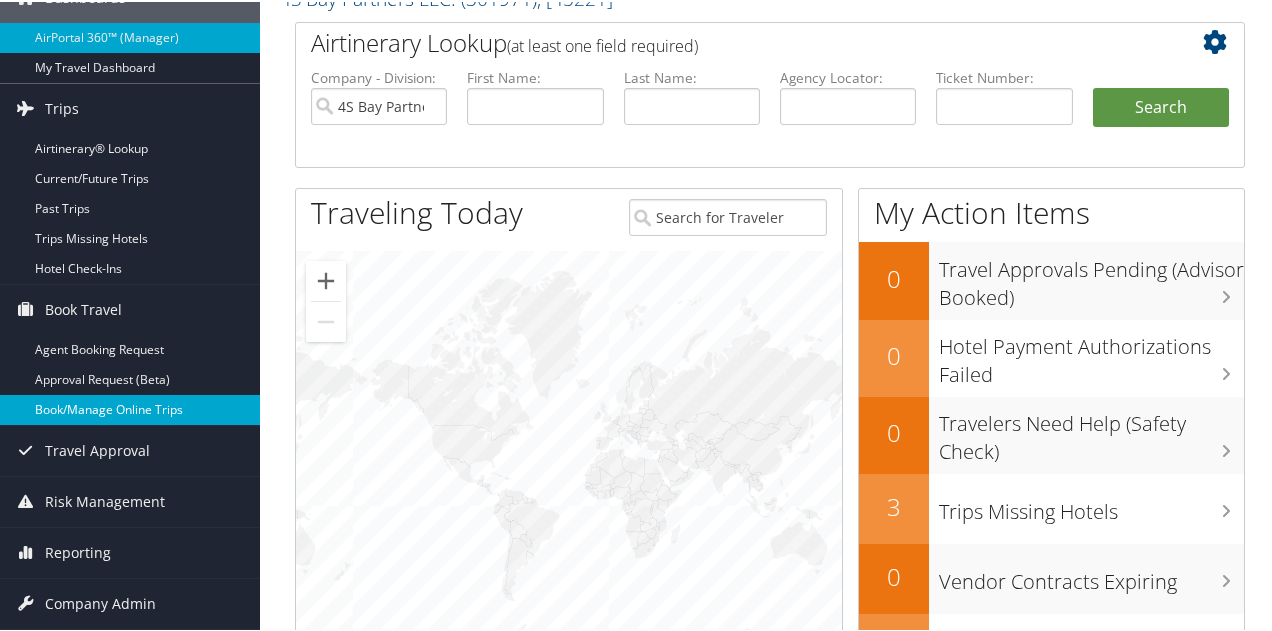 click on "Book/Manage Online Trips" at bounding box center (130, 408) 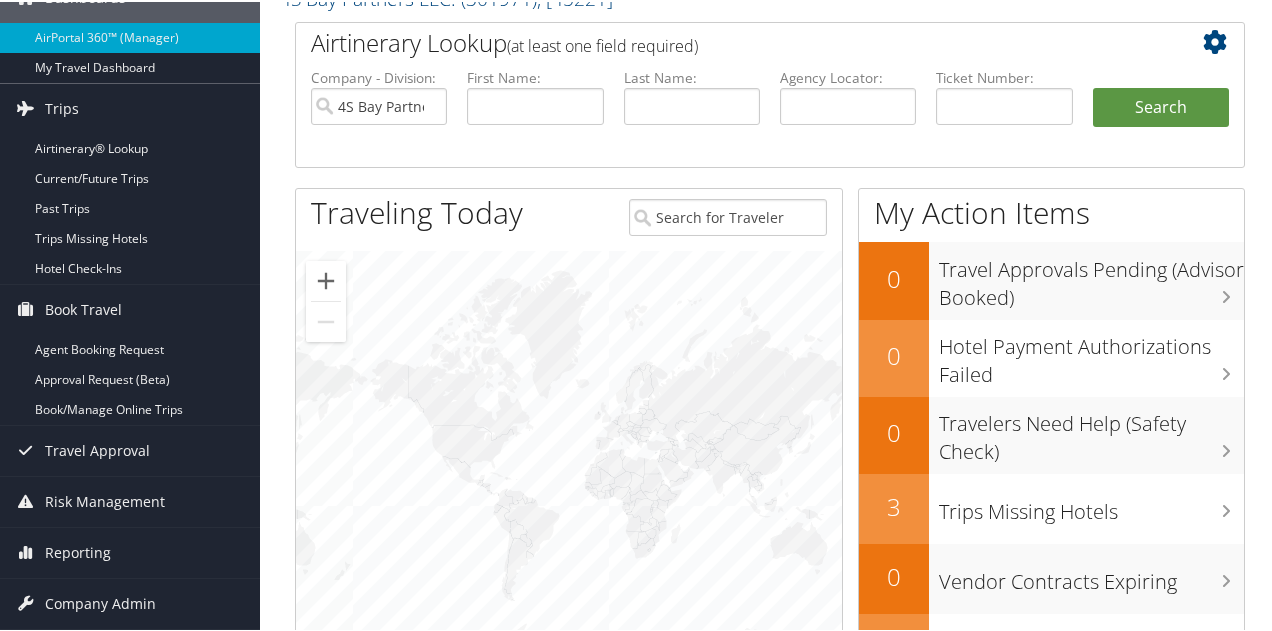 scroll, scrollTop: 0, scrollLeft: 0, axis: both 